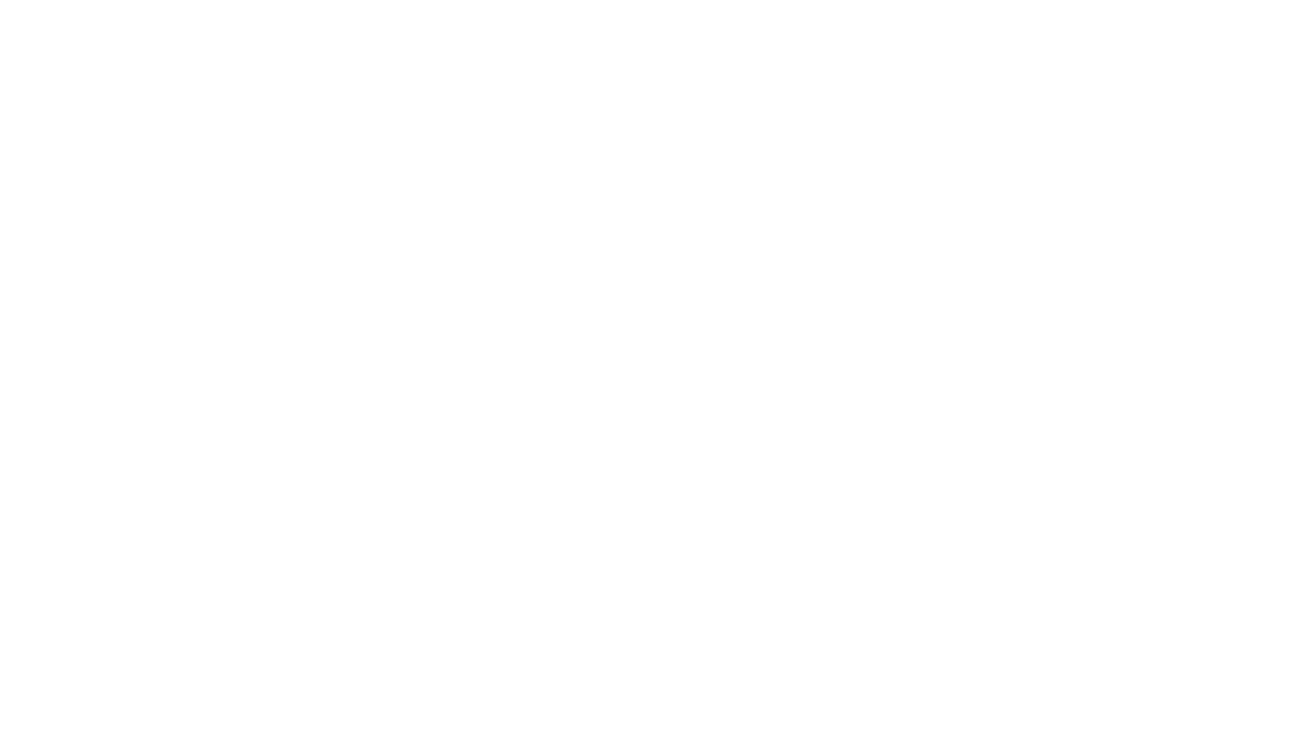 scroll, scrollTop: 0, scrollLeft: 0, axis: both 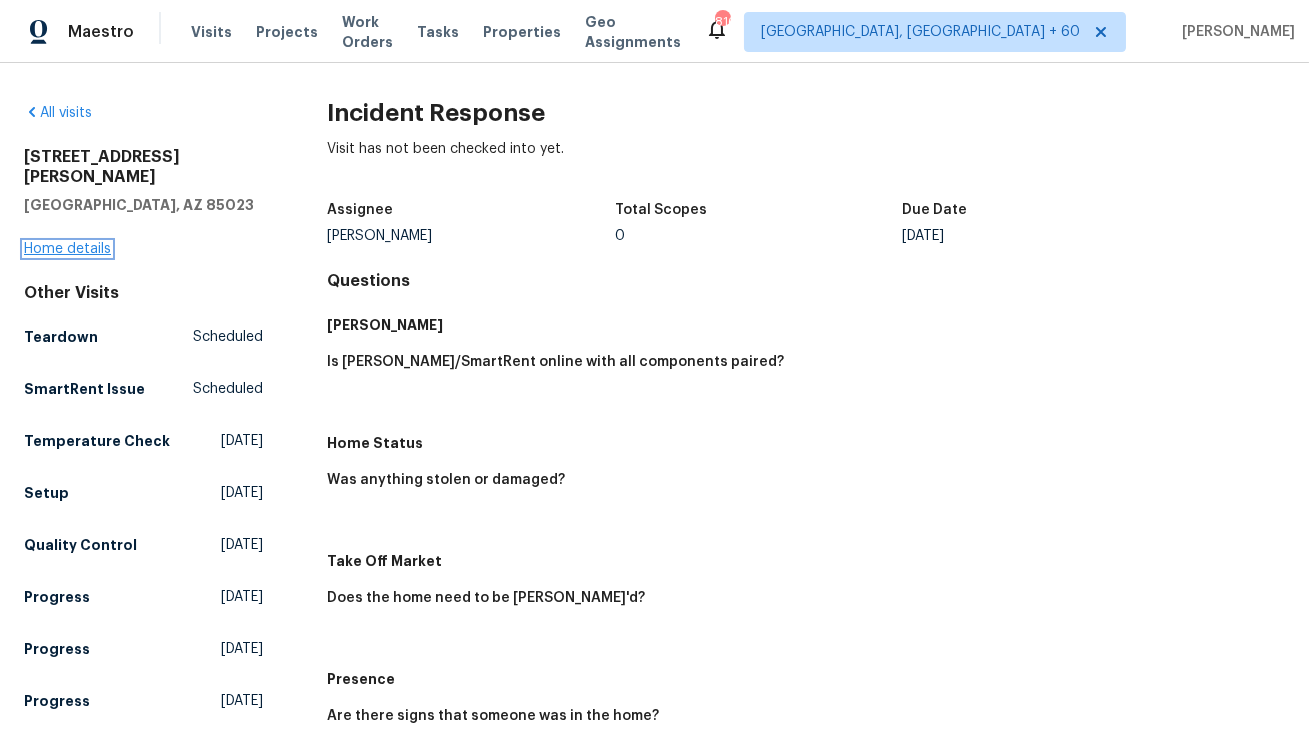 click on "Home details" at bounding box center (67, 249) 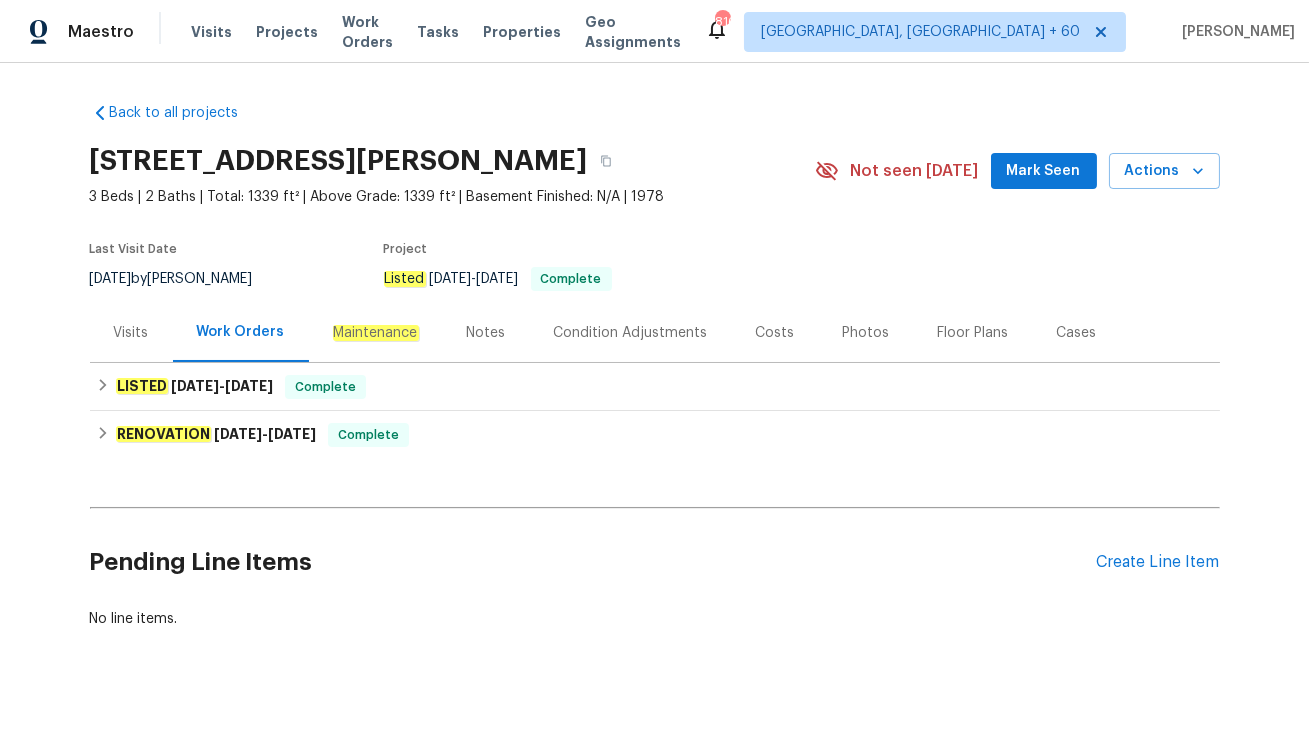 click on "Visits" at bounding box center (131, 333) 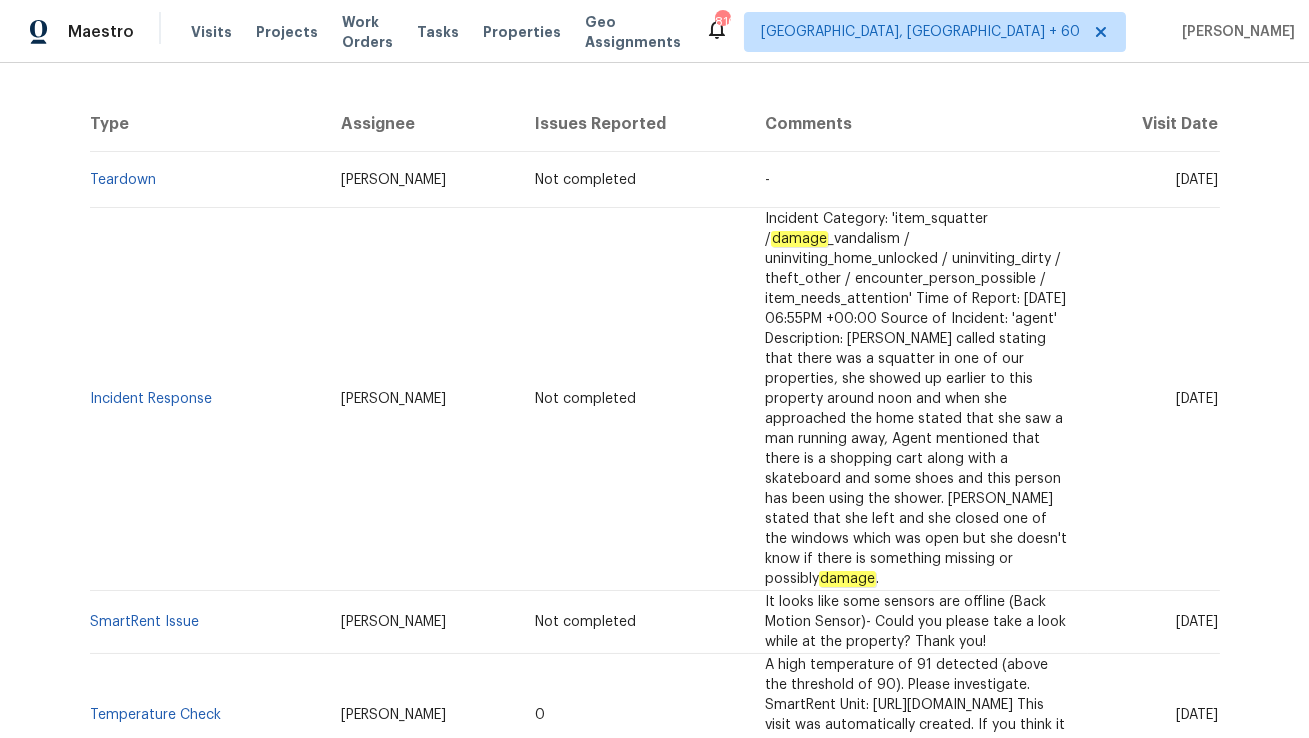 scroll, scrollTop: 0, scrollLeft: 0, axis: both 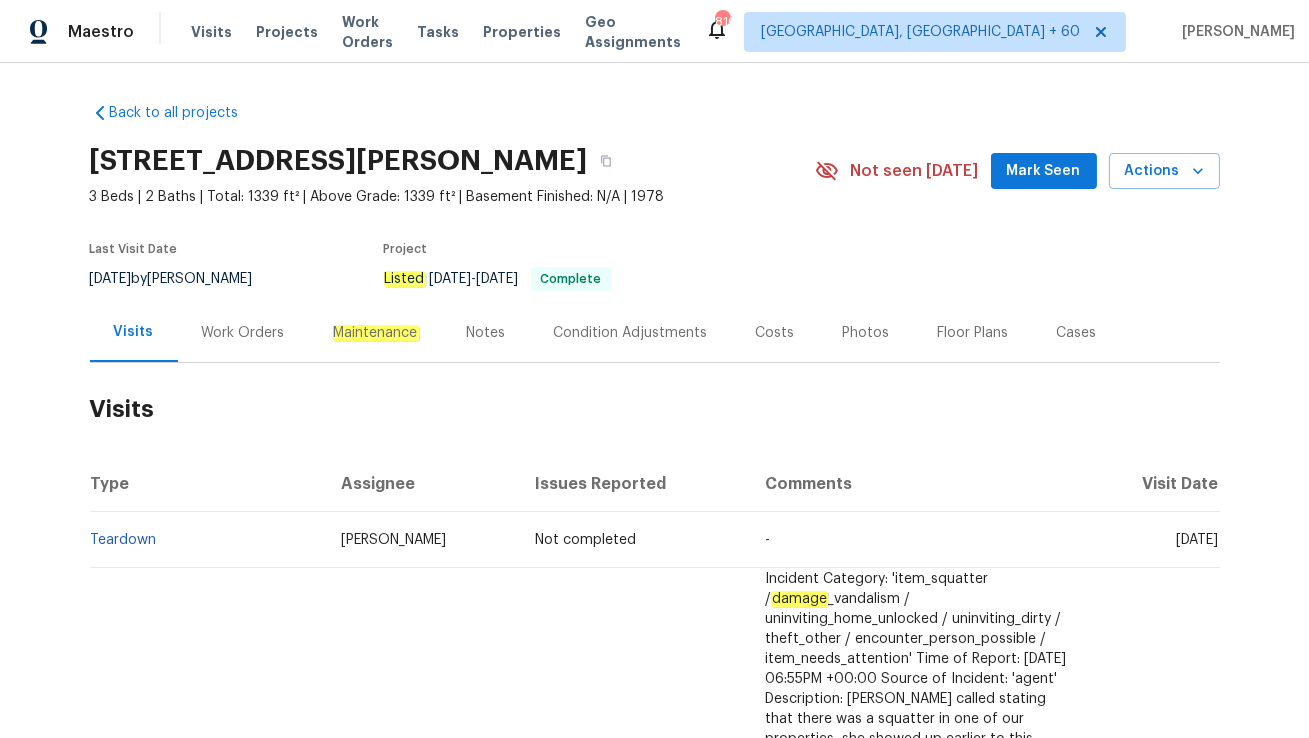 click on "Work Orders" at bounding box center [243, 333] 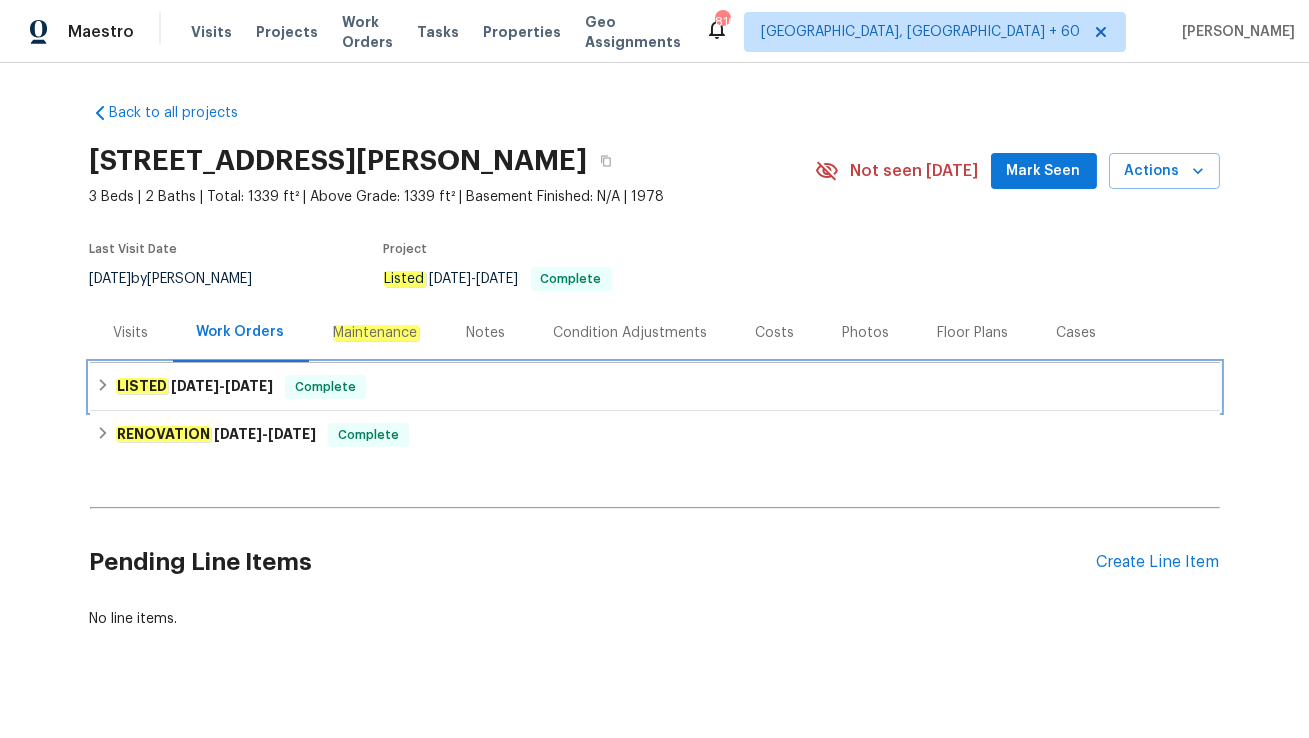click on "LISTED   6/14/25  -  6/16/25 Complete" at bounding box center (655, 387) 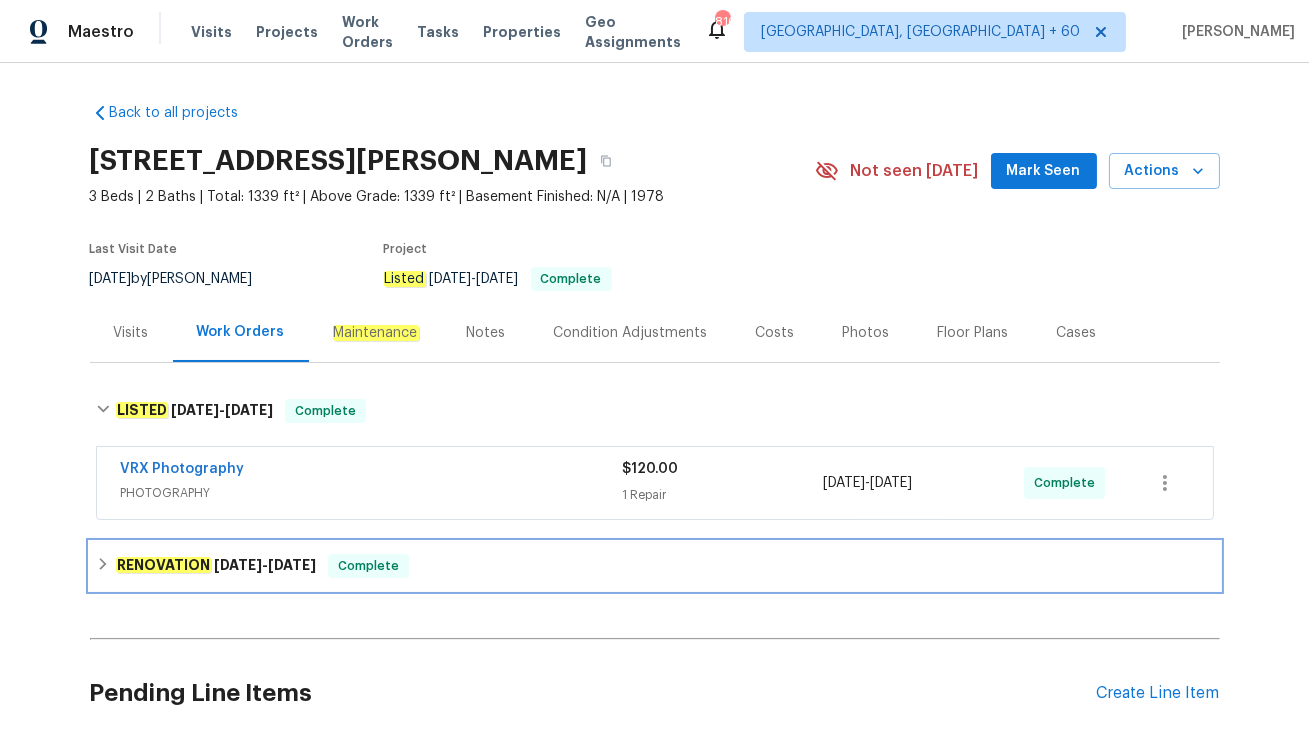 click on "Complete" at bounding box center (368, 566) 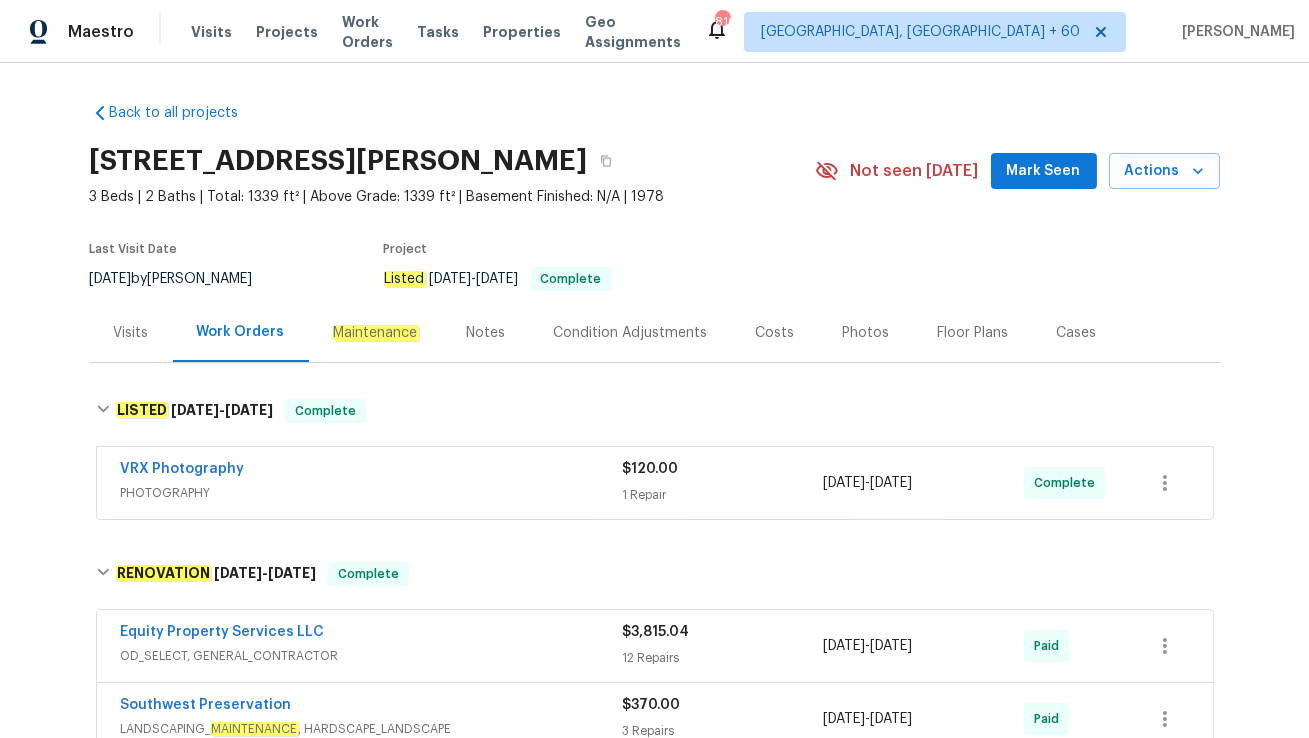 click on "Visits" at bounding box center (131, 333) 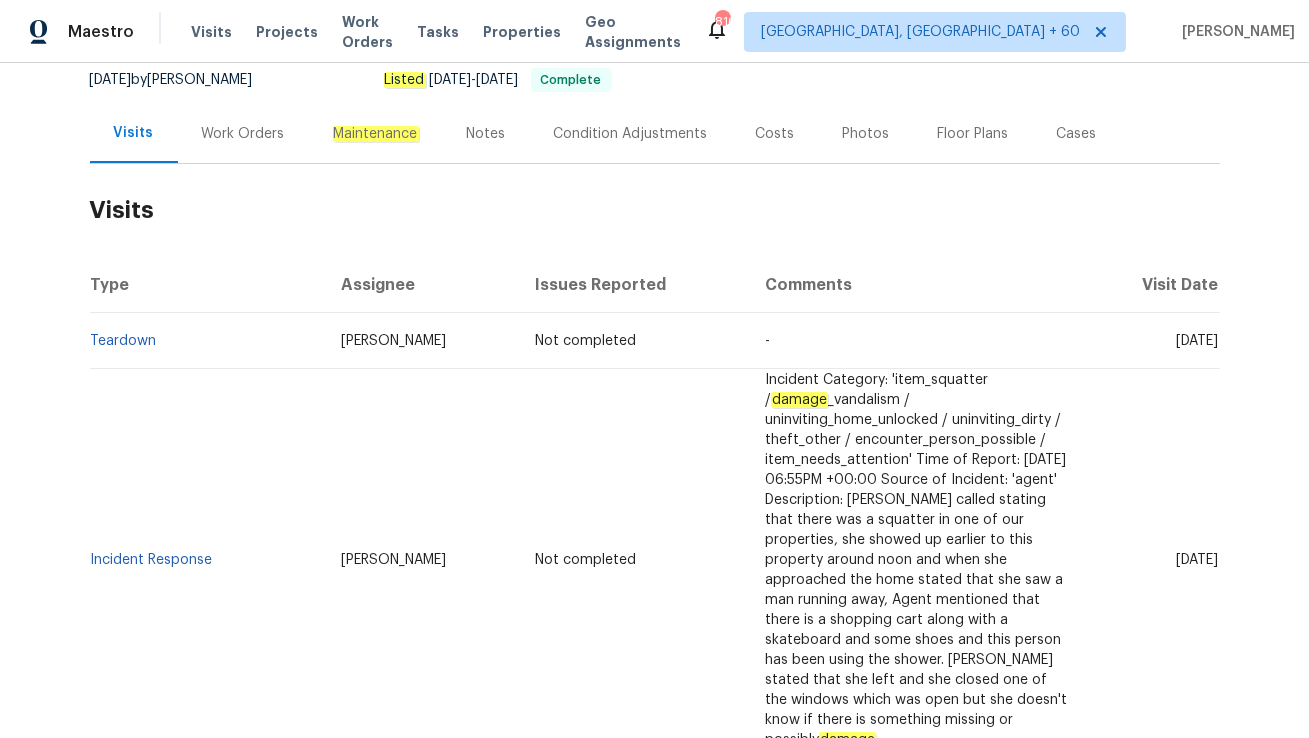 scroll, scrollTop: 209, scrollLeft: 0, axis: vertical 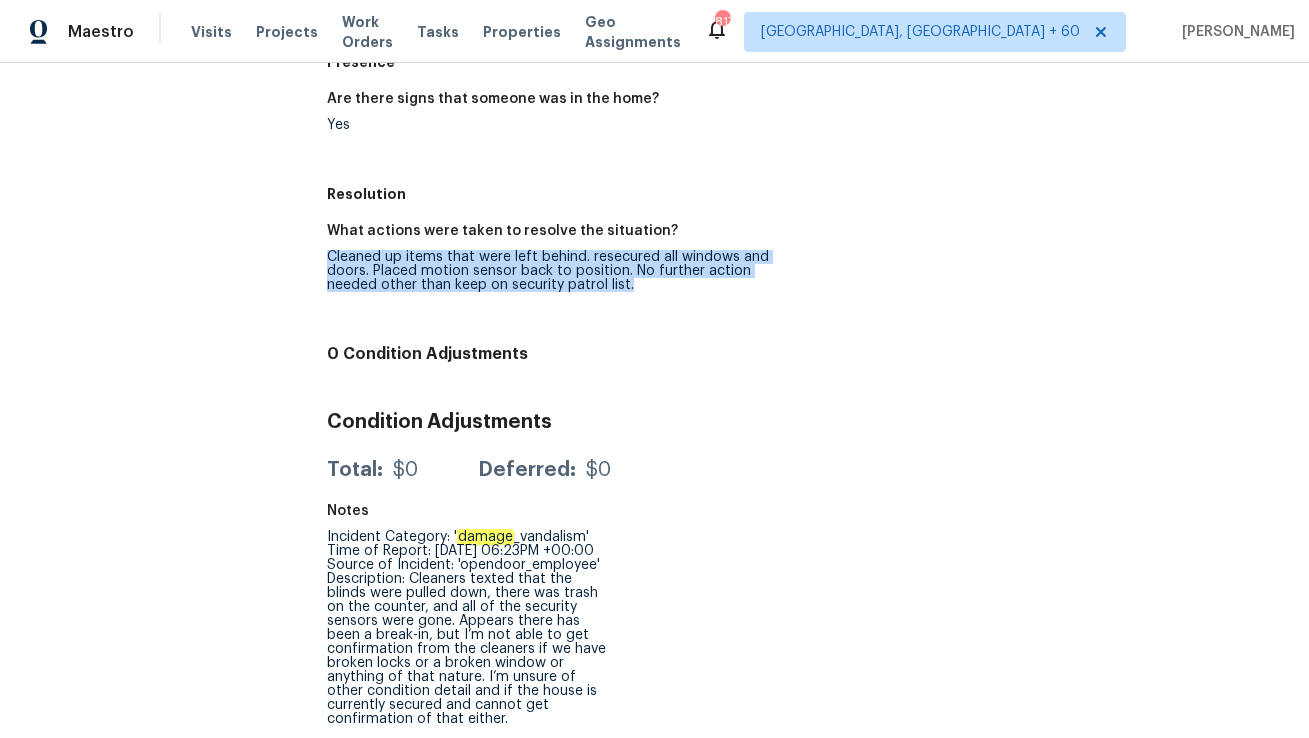 drag, startPoint x: 328, startPoint y: 243, endPoint x: 692, endPoint y: 278, distance: 365.67883 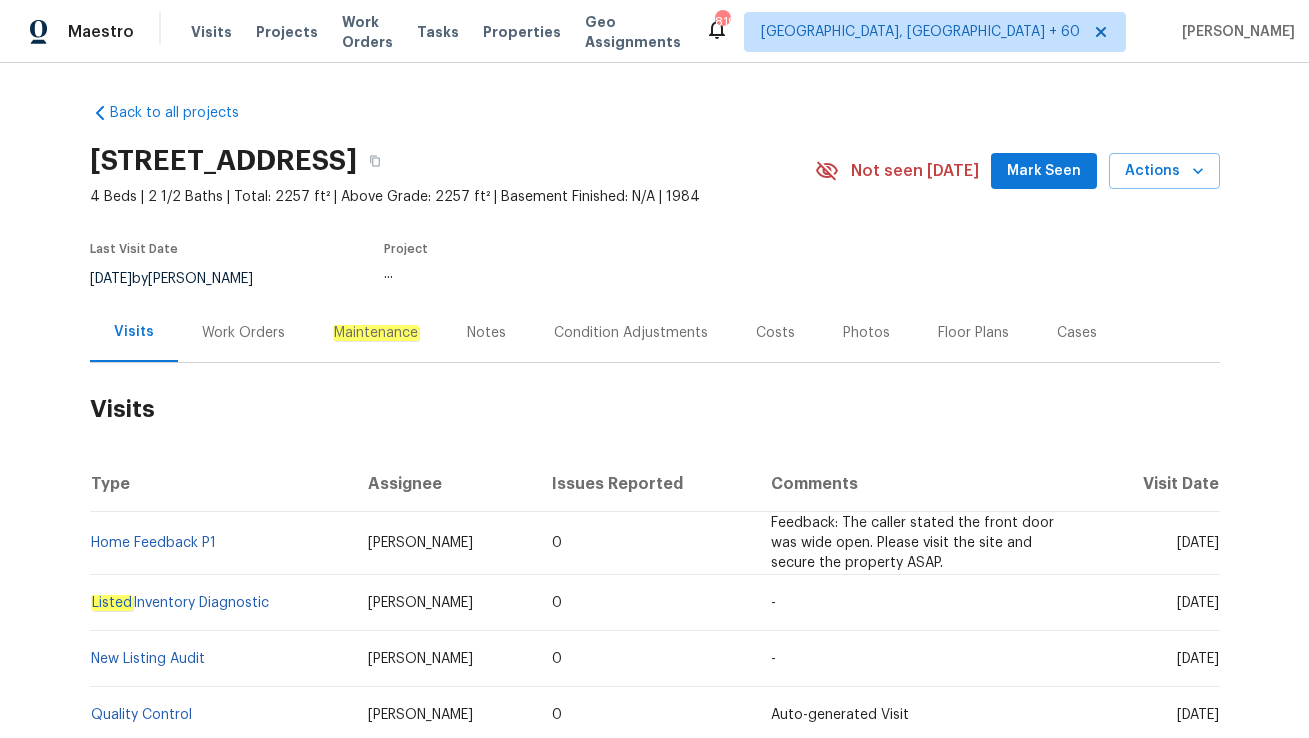 scroll, scrollTop: 0, scrollLeft: 0, axis: both 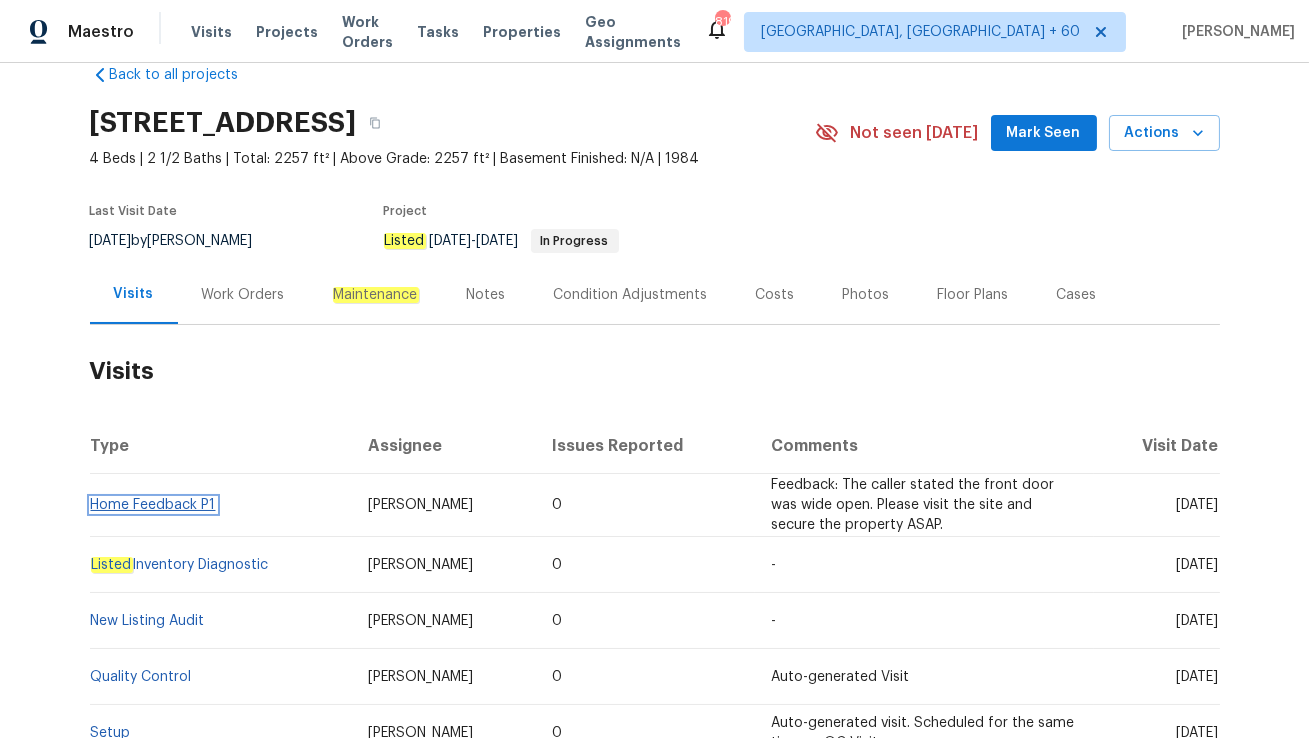 click on "Home Feedback P1" at bounding box center [153, 505] 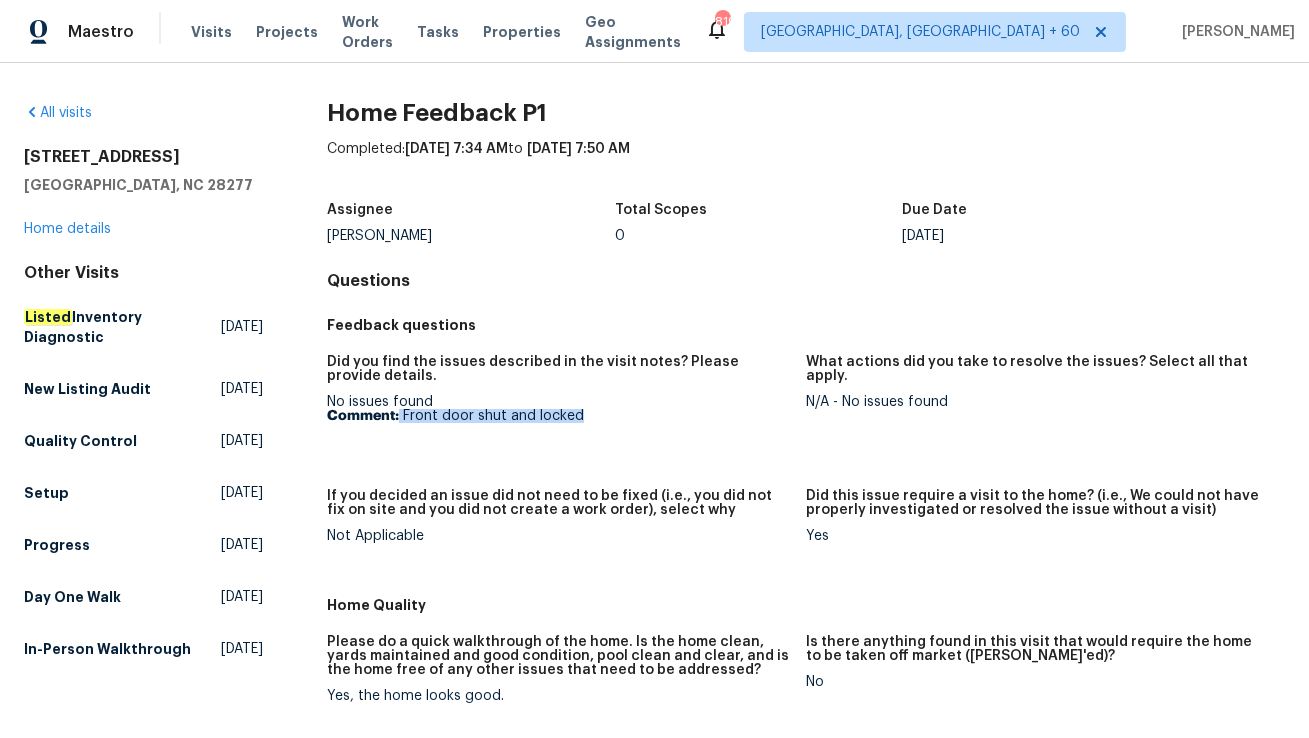 drag, startPoint x: 401, startPoint y: 415, endPoint x: 668, endPoint y: 418, distance: 267.01685 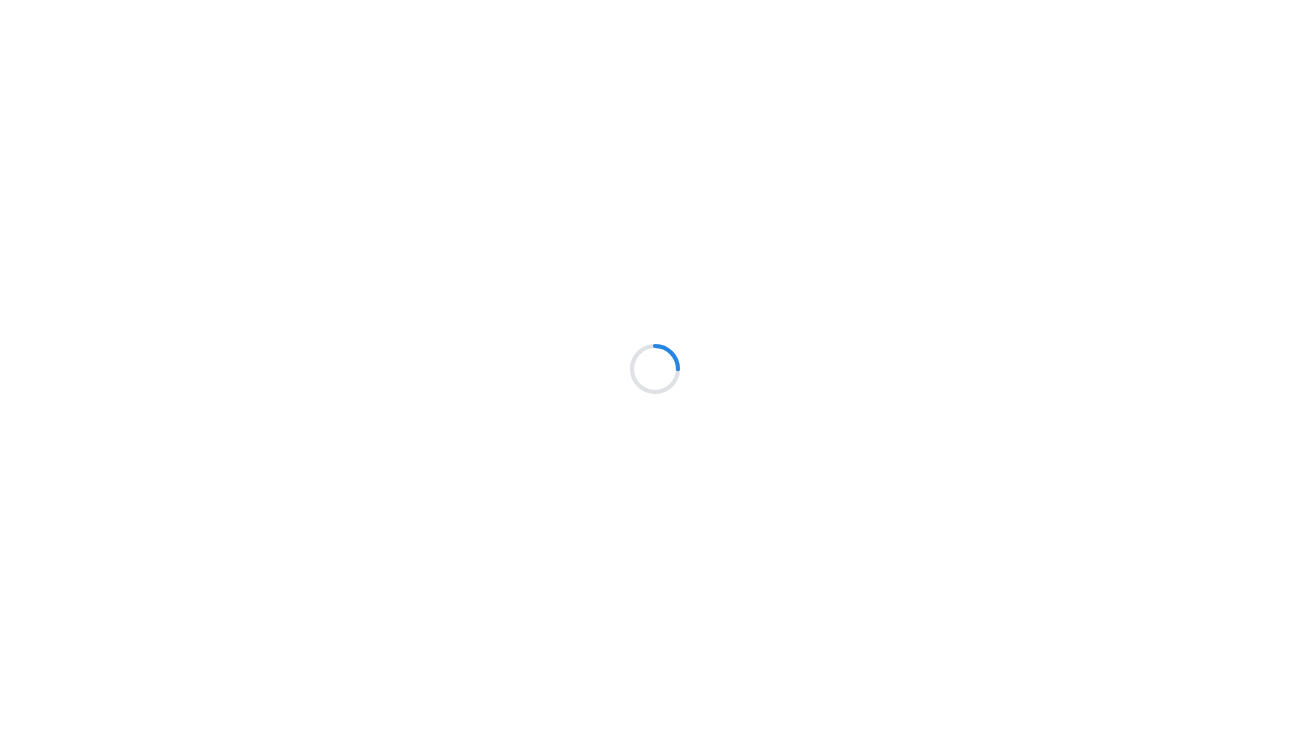 scroll, scrollTop: 0, scrollLeft: 0, axis: both 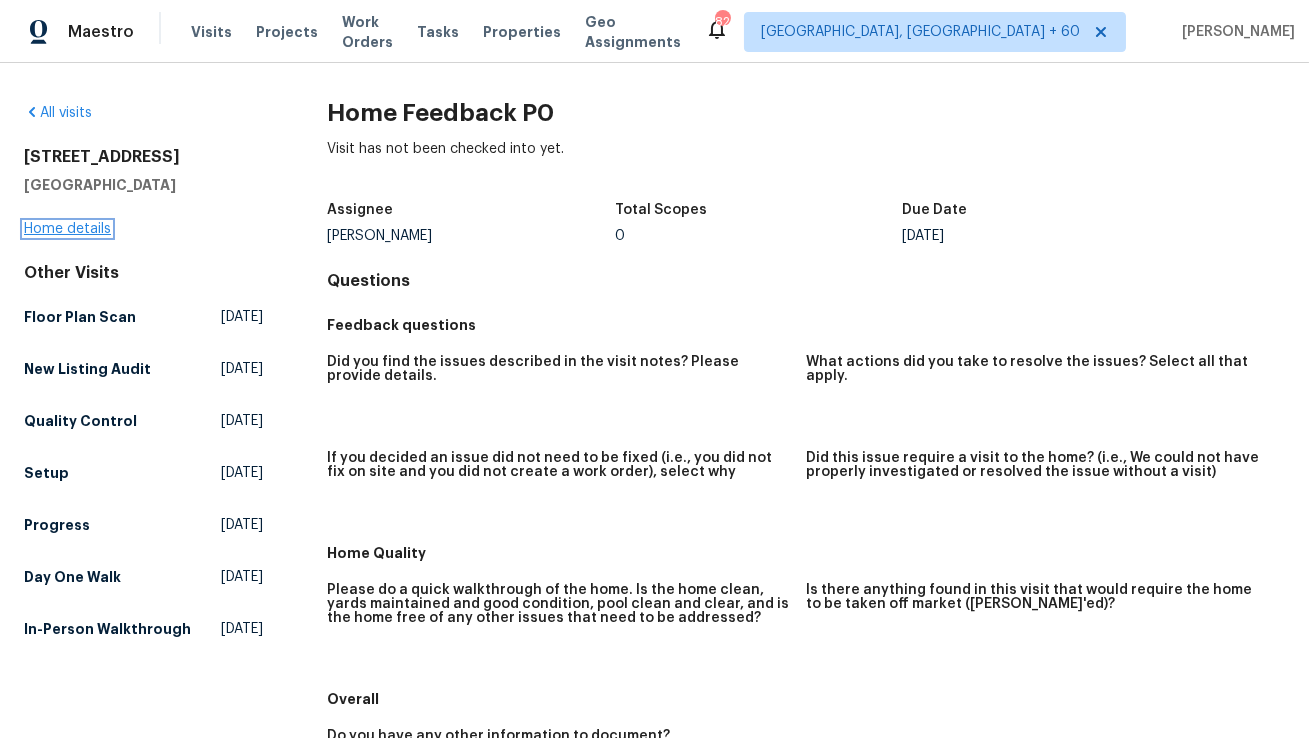 click on "Home details" at bounding box center (67, 229) 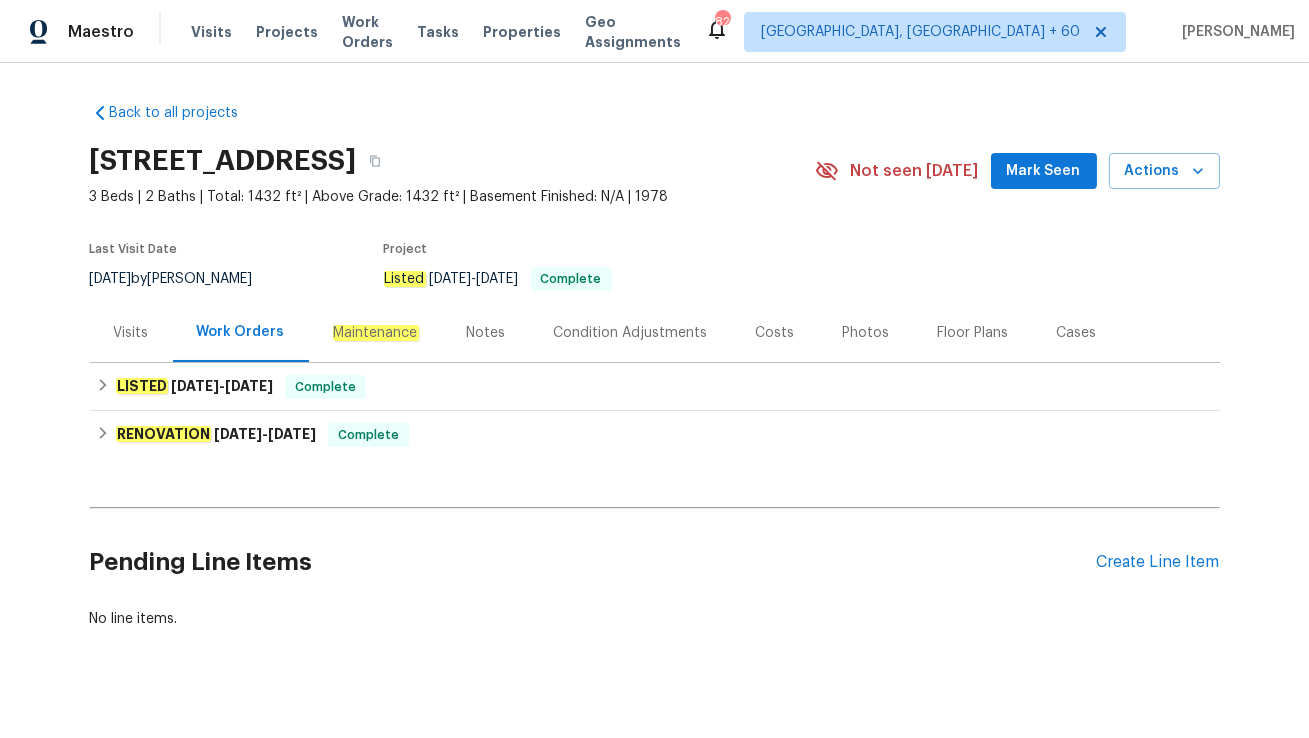 click on "Visits" at bounding box center (131, 332) 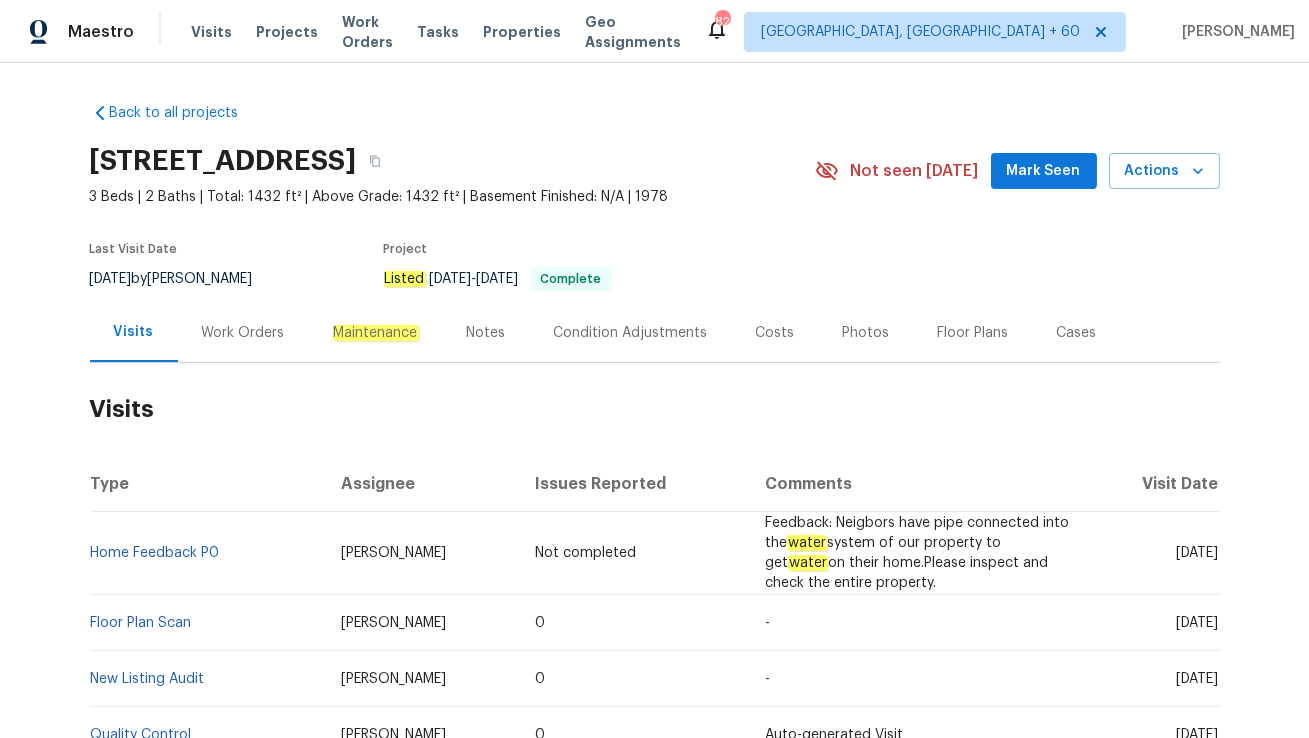 scroll, scrollTop: 119, scrollLeft: 0, axis: vertical 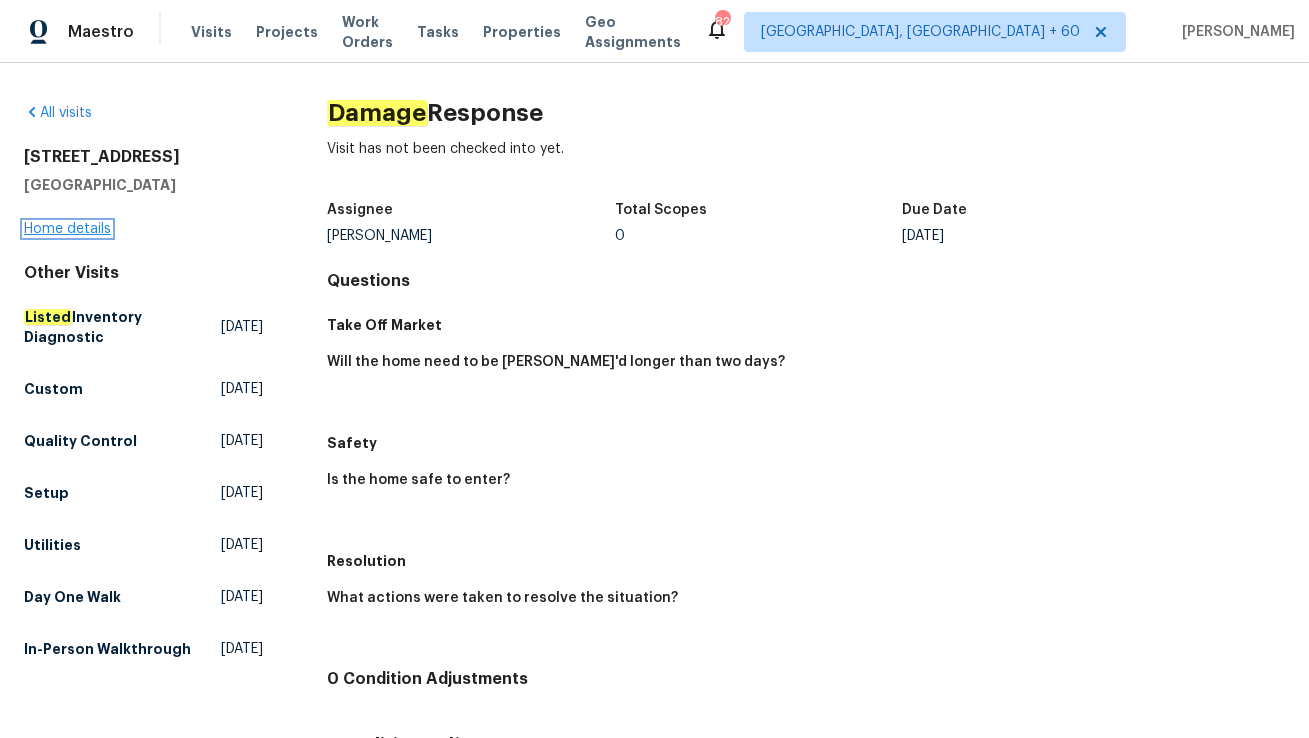 click on "Home details" at bounding box center [67, 229] 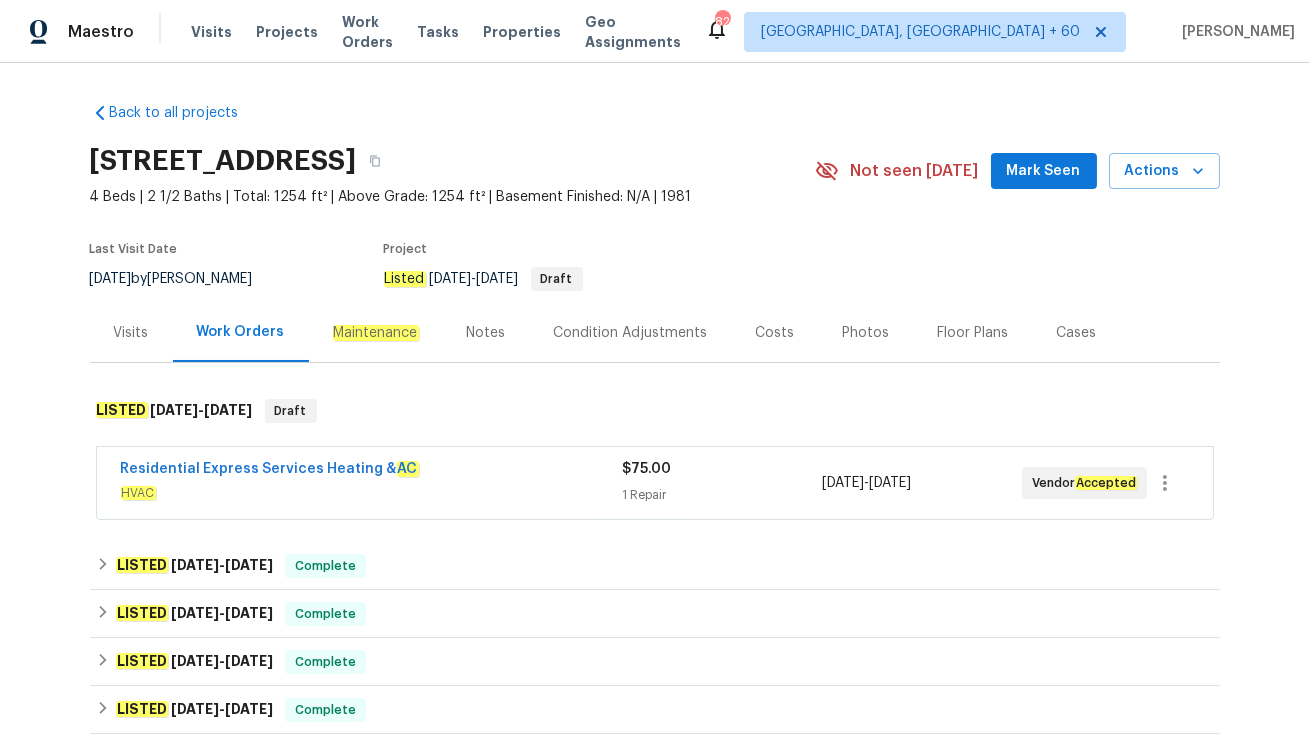 click on "HVAC" at bounding box center (371, 493) 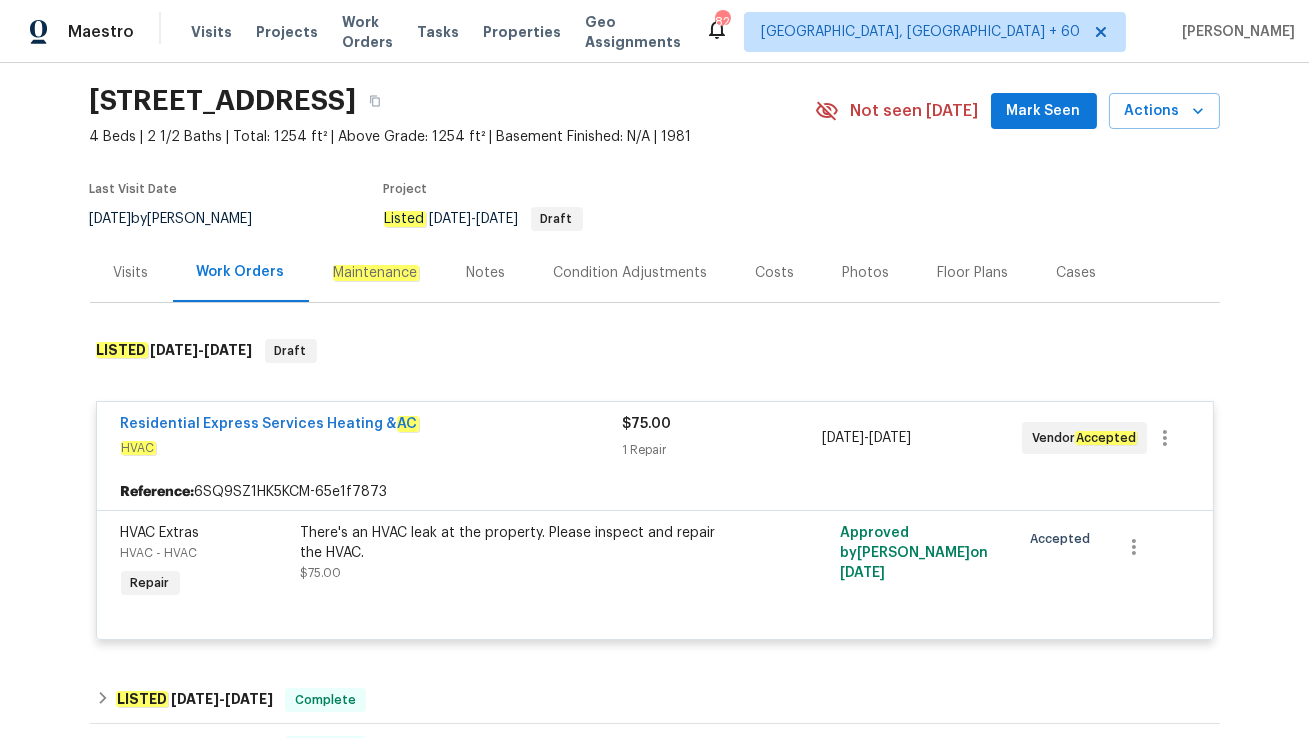 scroll, scrollTop: 72, scrollLeft: 0, axis: vertical 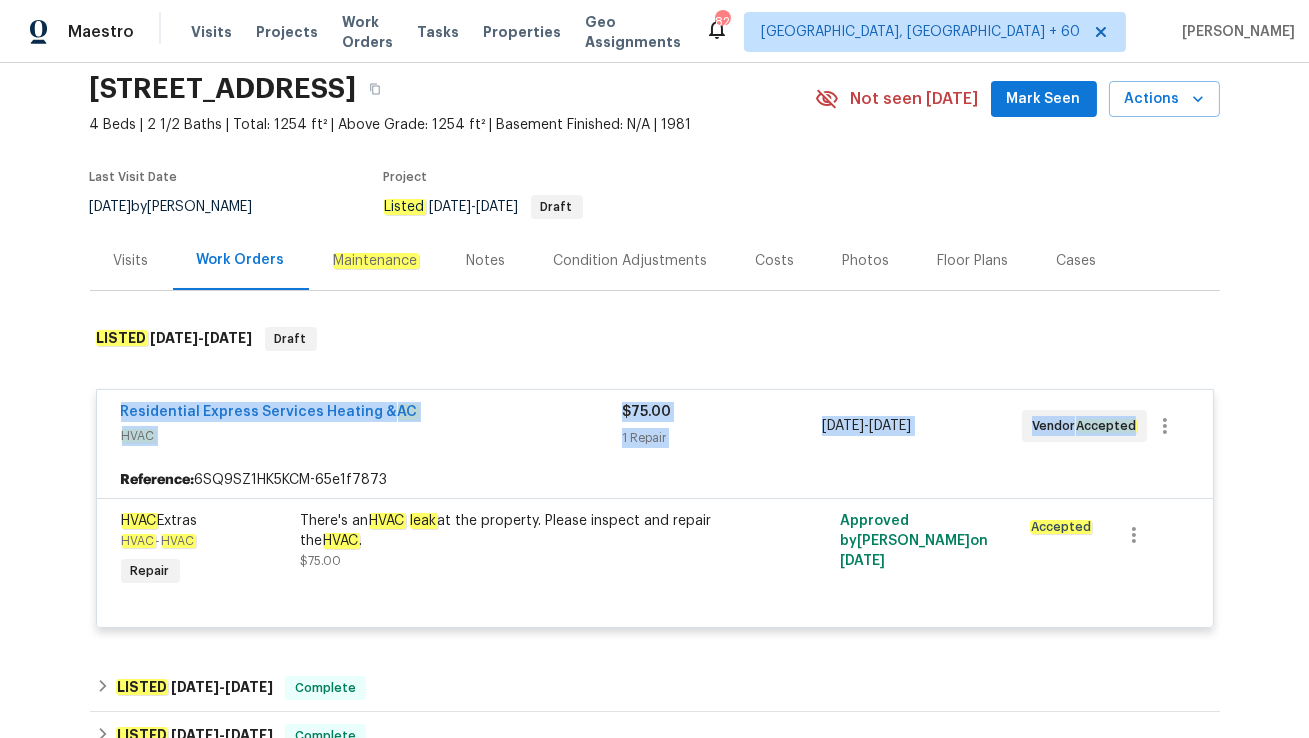 drag, startPoint x: 114, startPoint y: 414, endPoint x: 1126, endPoint y: 448, distance: 1012.571 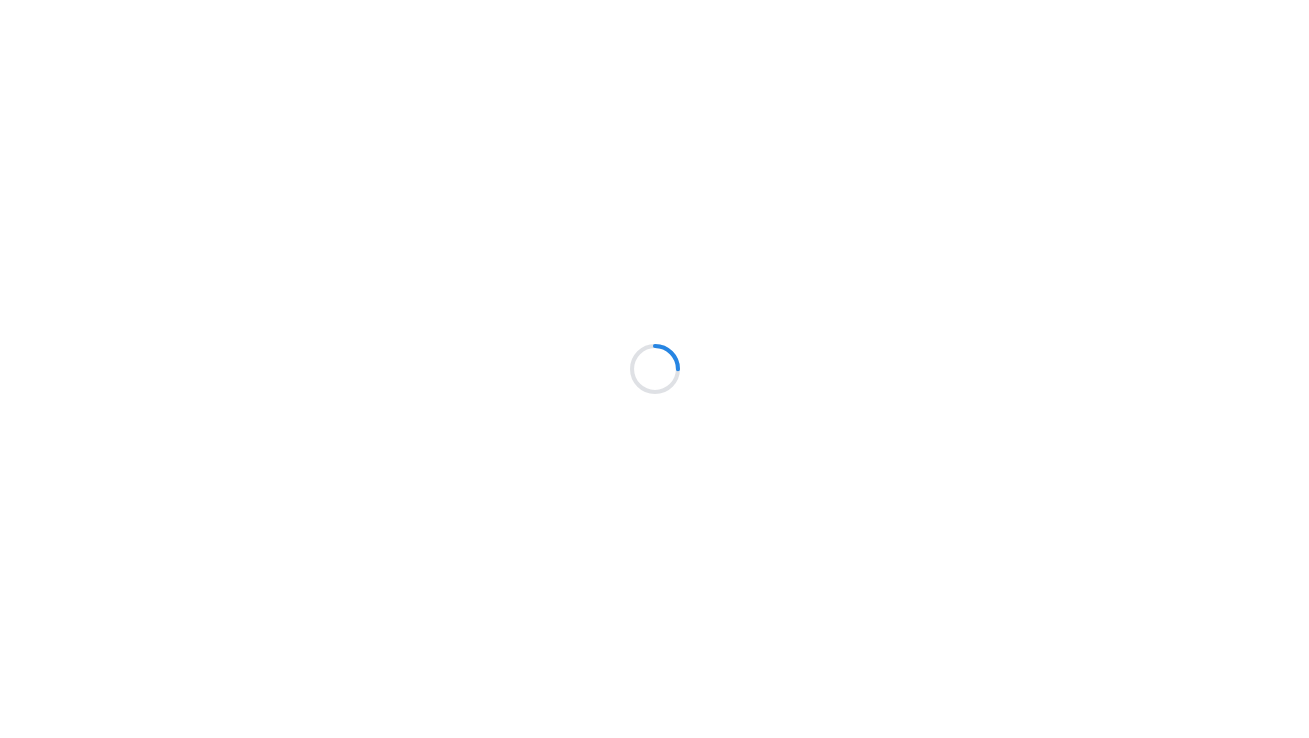 scroll, scrollTop: 0, scrollLeft: 0, axis: both 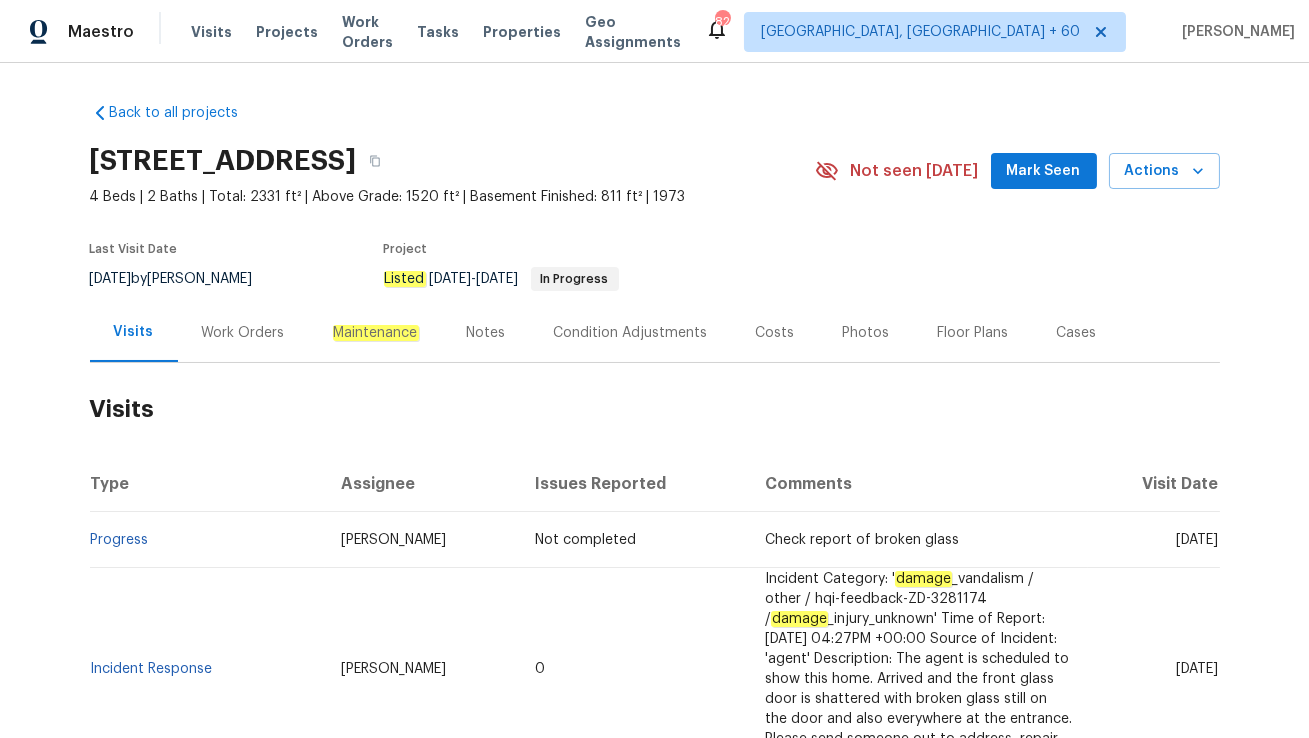 click on "Work Orders" at bounding box center [243, 333] 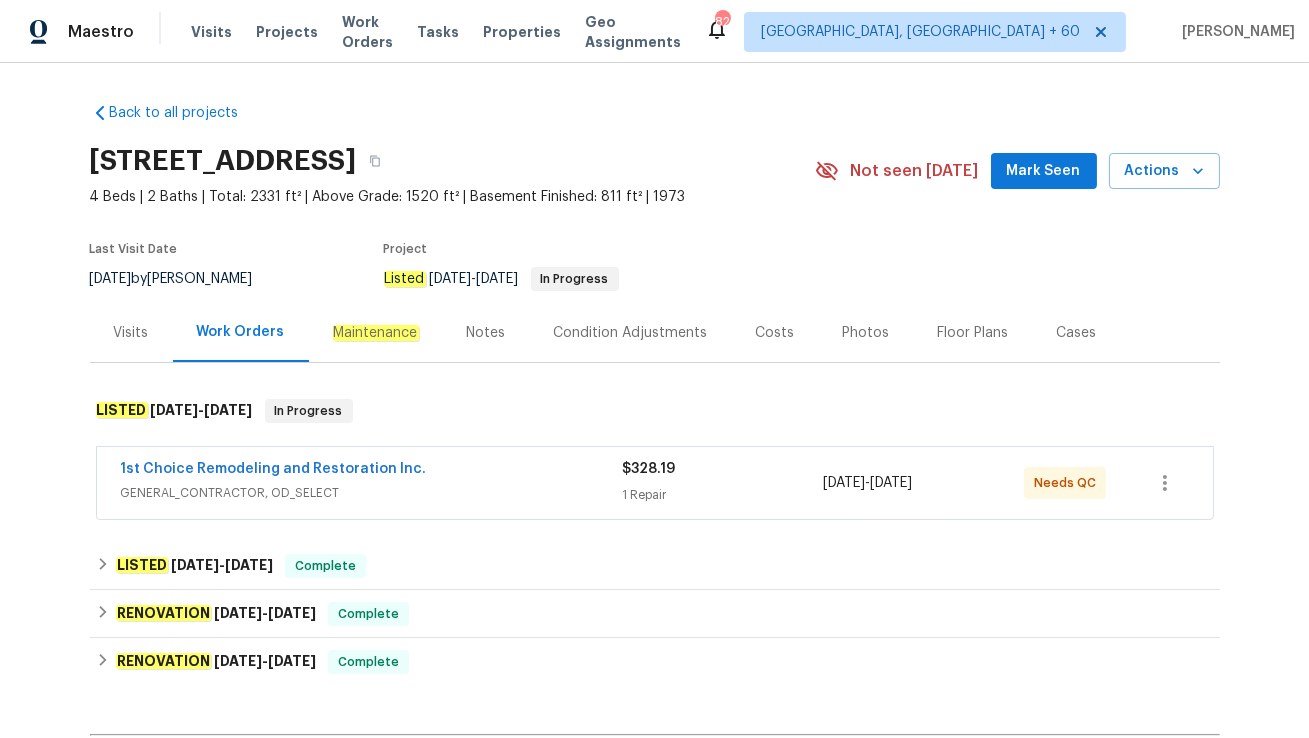 click on "1st Choice Remodeling and Restoration Inc. GENERAL_CONTRACTOR, OD_SELECT $328.19 1 Repair [DATE]  -  [DATE] Needs QC" at bounding box center [655, 483] 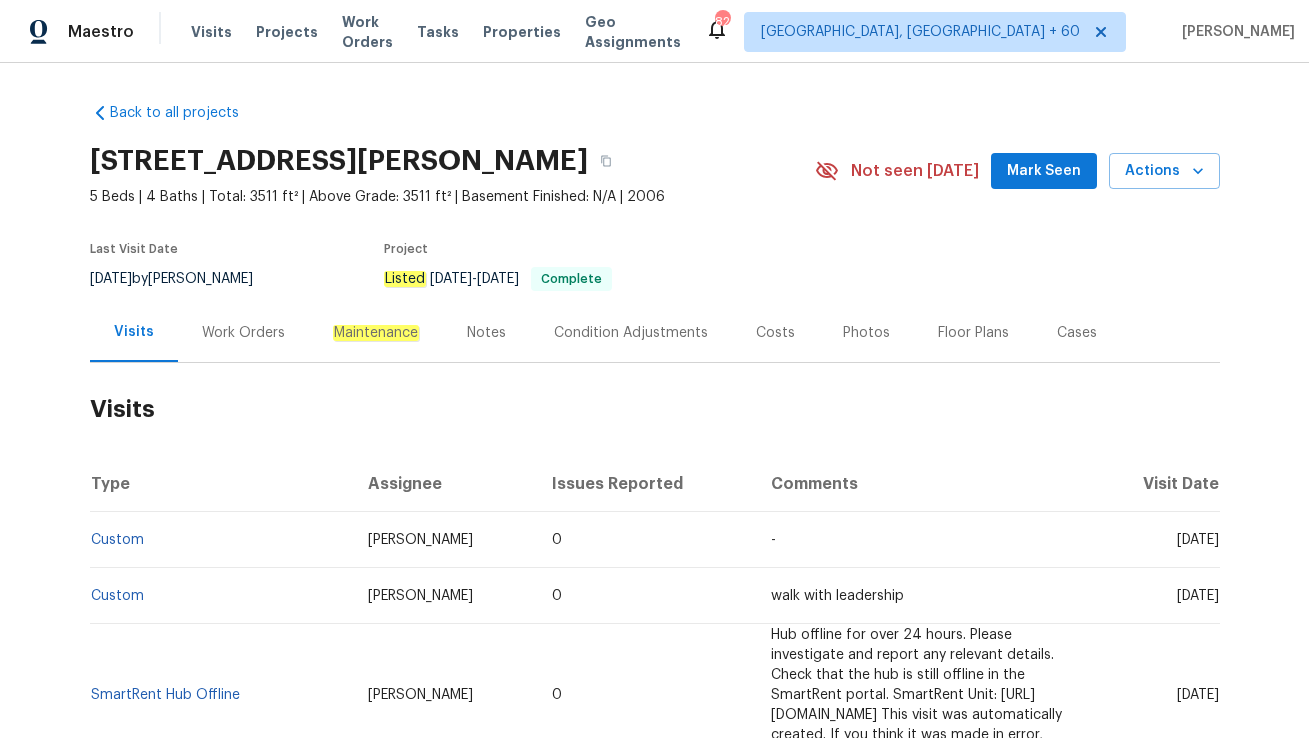 scroll, scrollTop: 0, scrollLeft: 0, axis: both 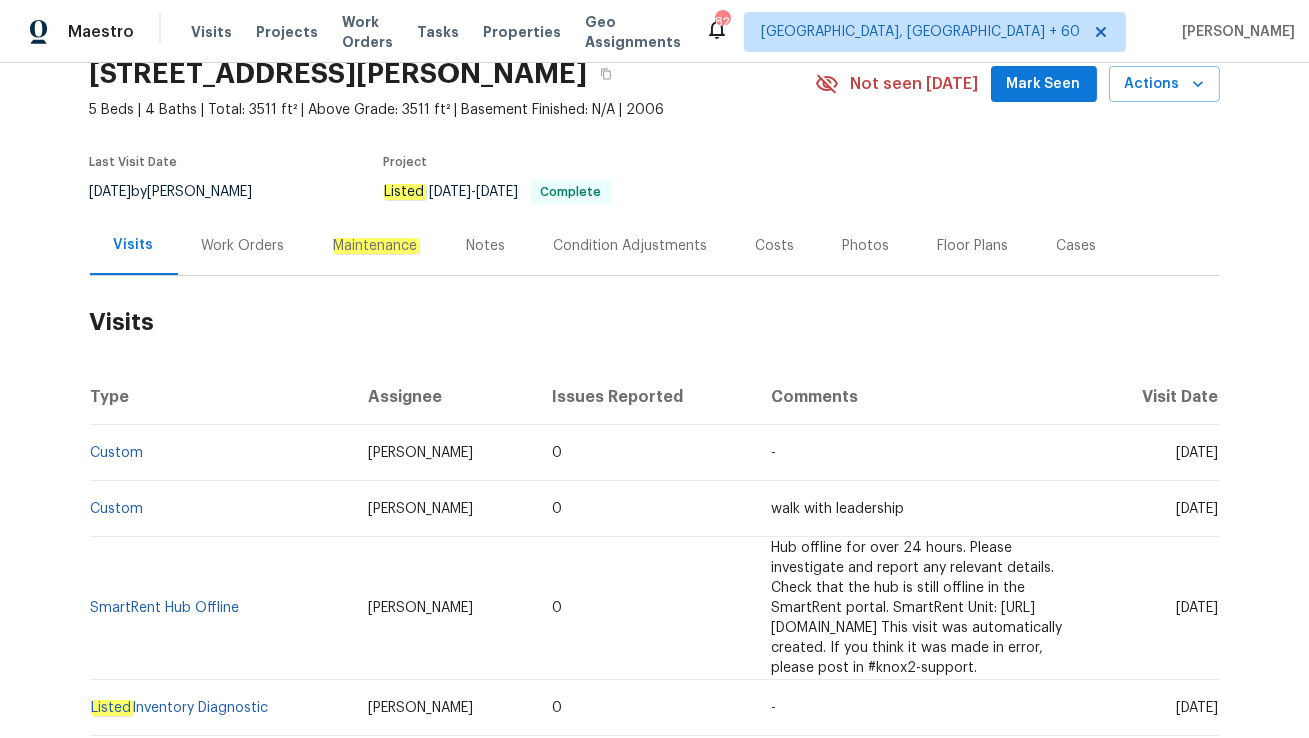click on "Work Orders" at bounding box center [243, 245] 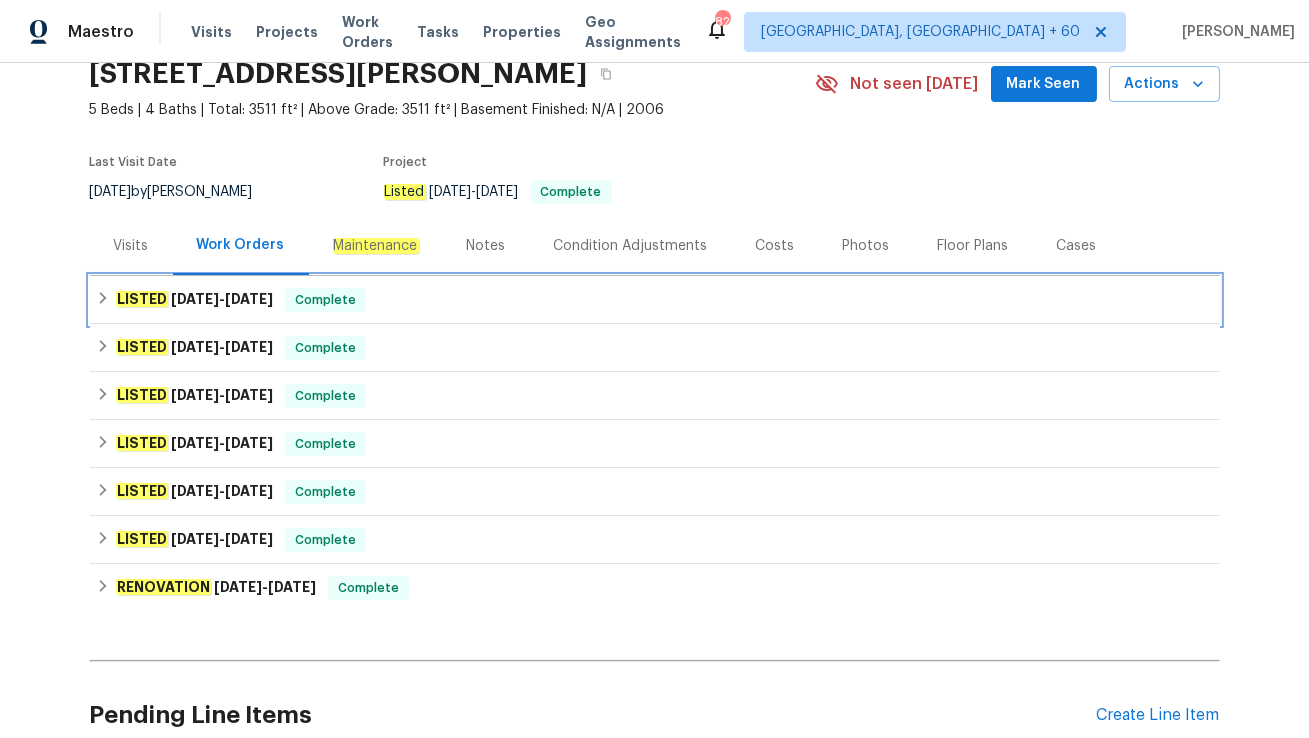 click on "7/8/25" at bounding box center (249, 299) 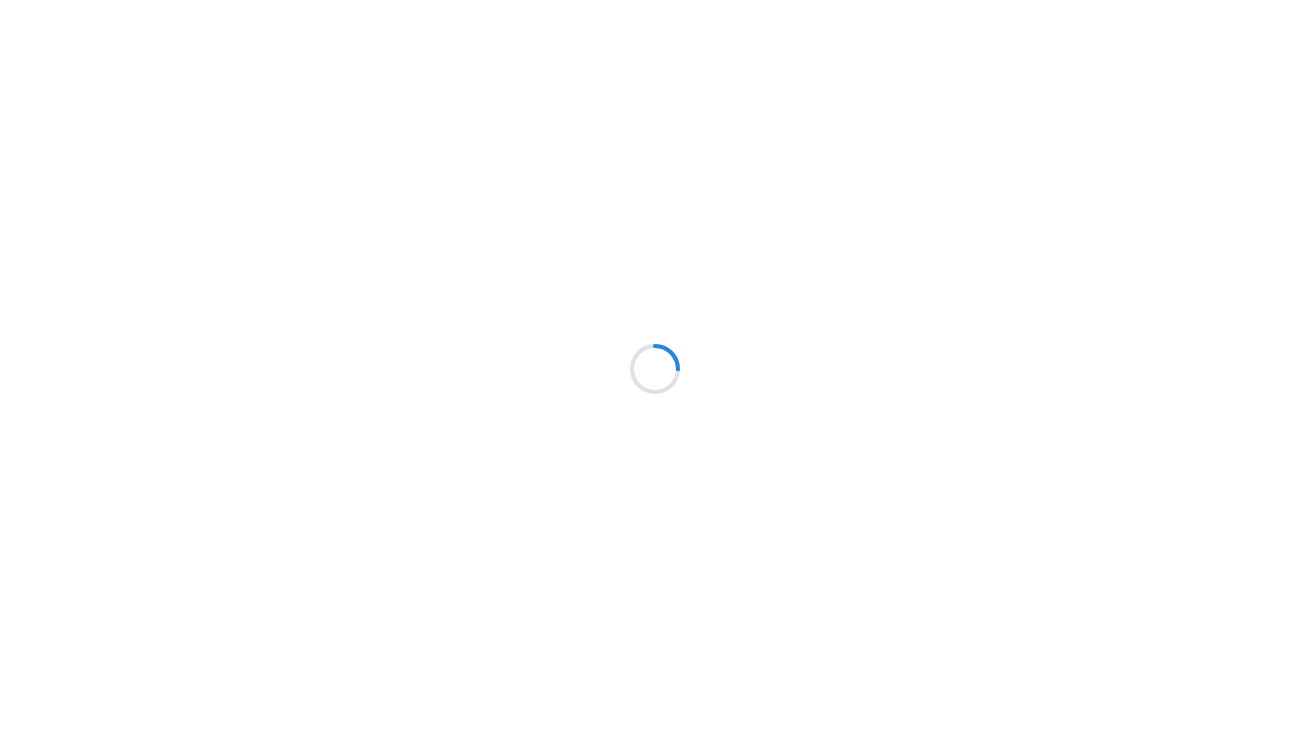 scroll, scrollTop: 0, scrollLeft: 0, axis: both 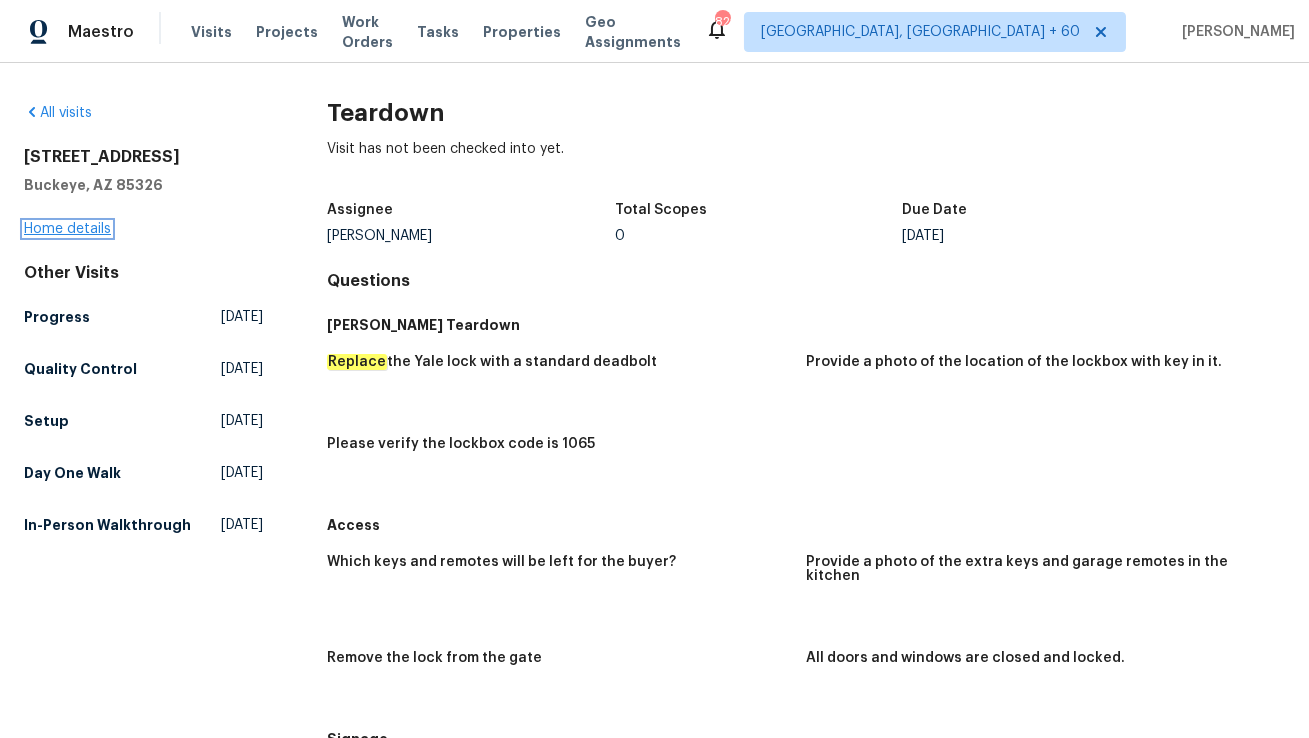 click on "Home details" at bounding box center [67, 229] 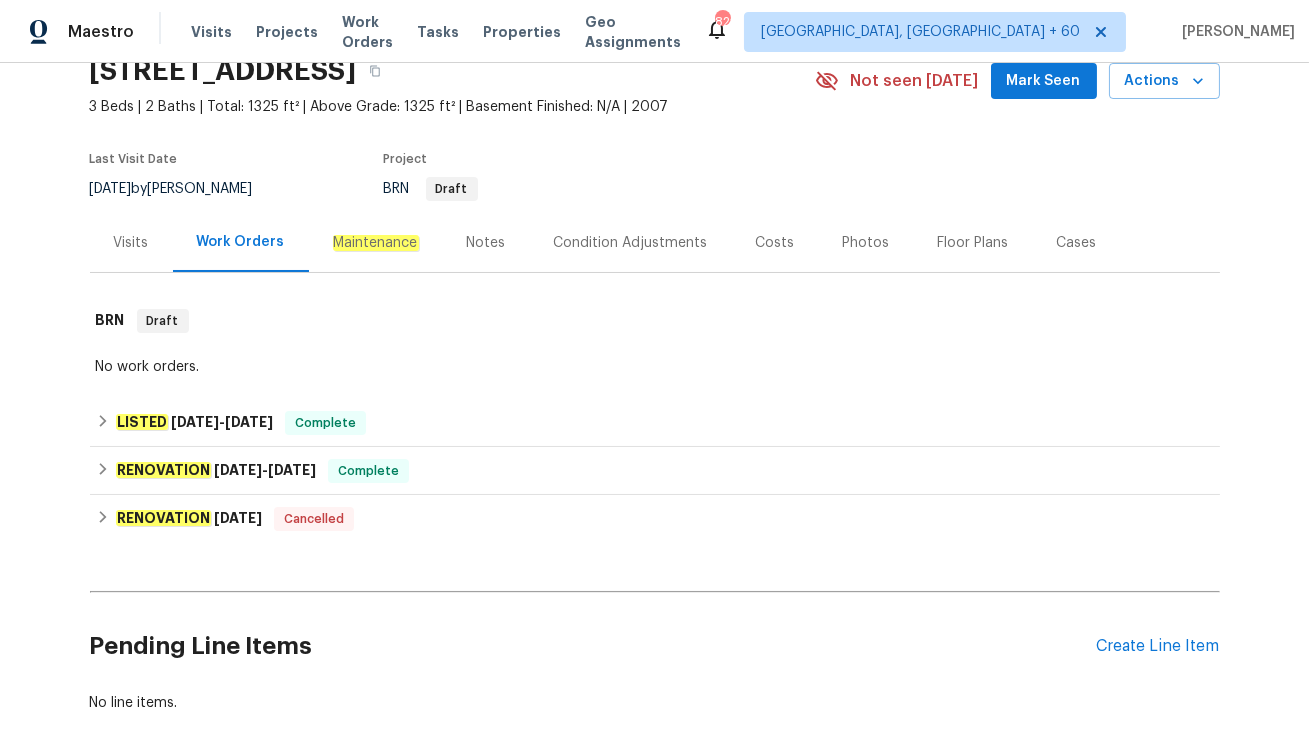 scroll, scrollTop: 103, scrollLeft: 0, axis: vertical 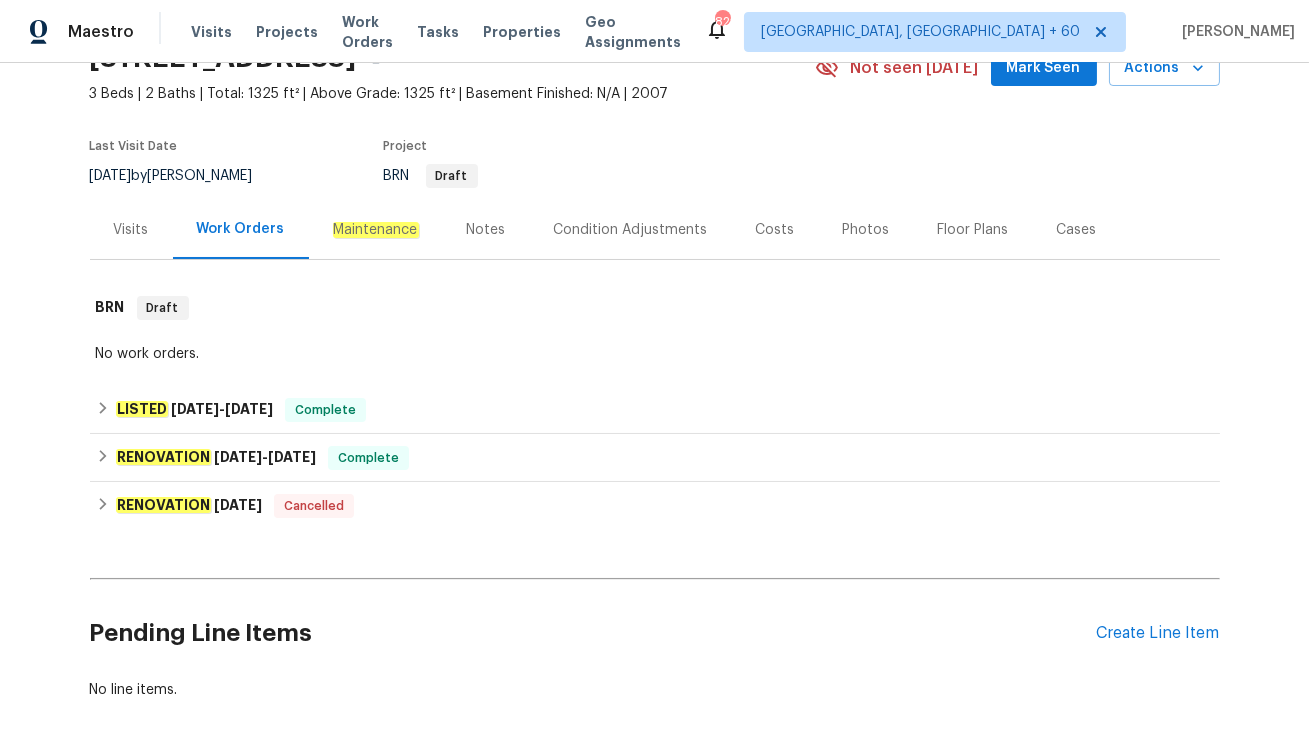 click on "Visits" at bounding box center [131, 229] 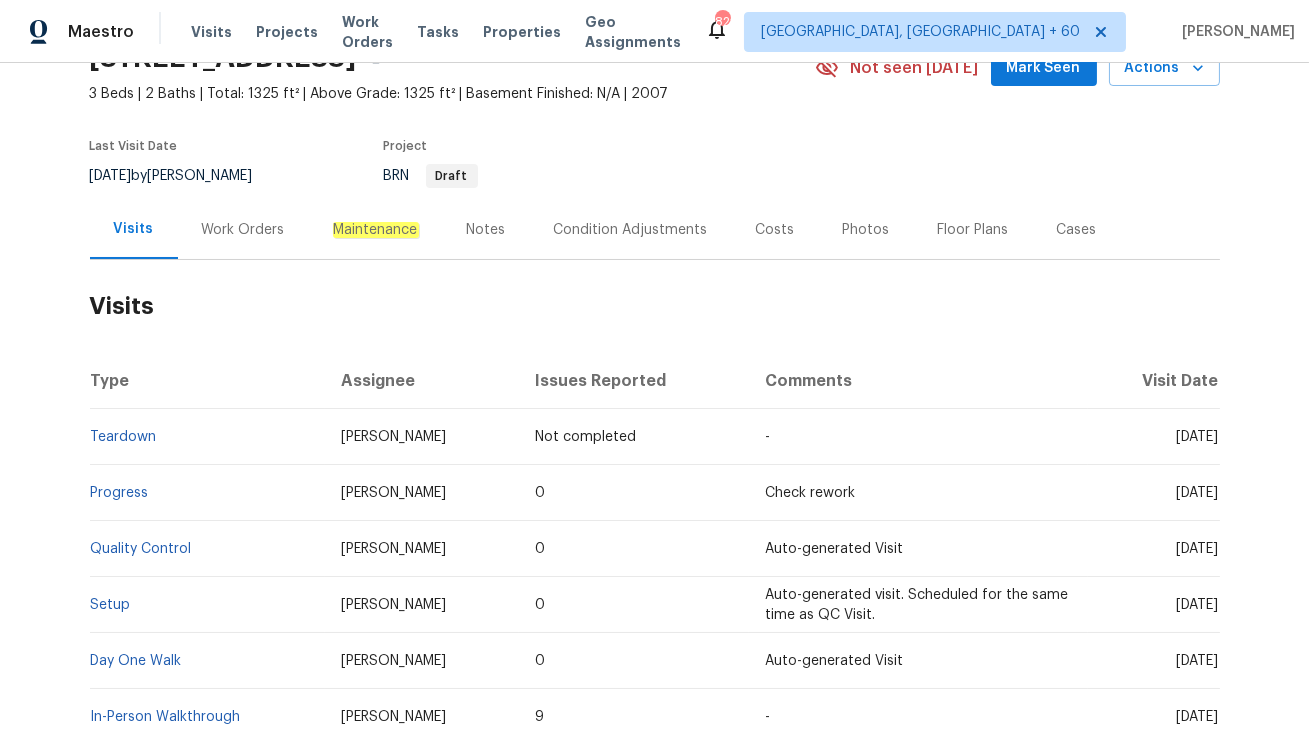 scroll, scrollTop: 191, scrollLeft: 0, axis: vertical 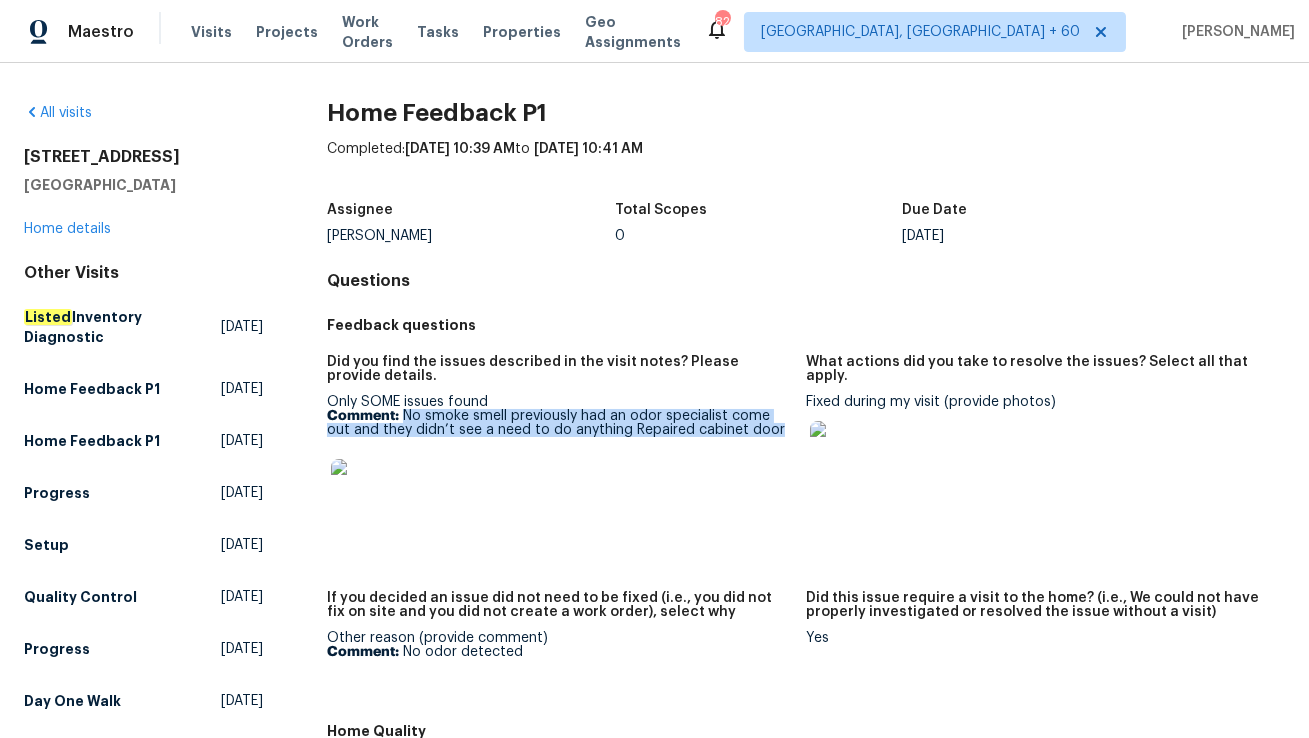 drag, startPoint x: 402, startPoint y: 414, endPoint x: 777, endPoint y: 432, distance: 375.43176 